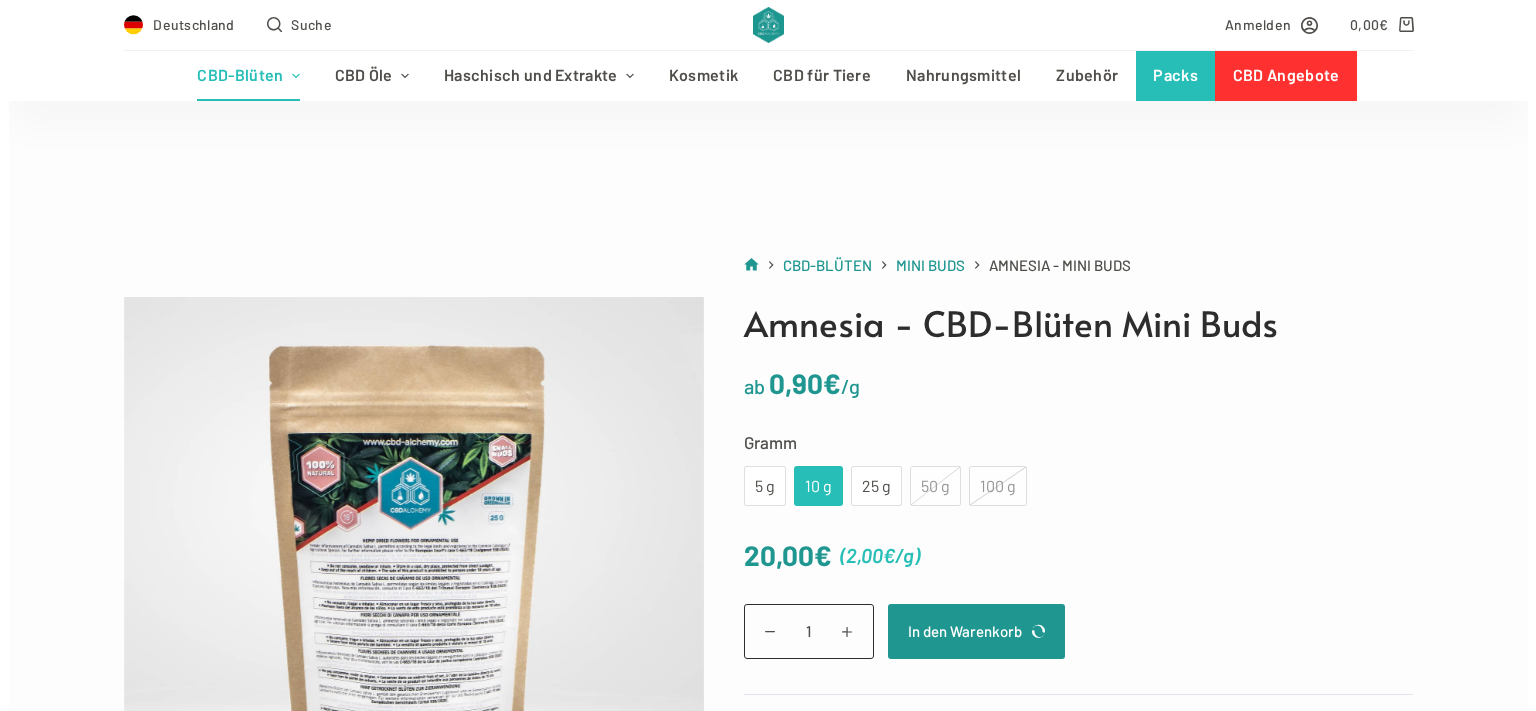 scroll, scrollTop: 199, scrollLeft: 0, axis: vertical 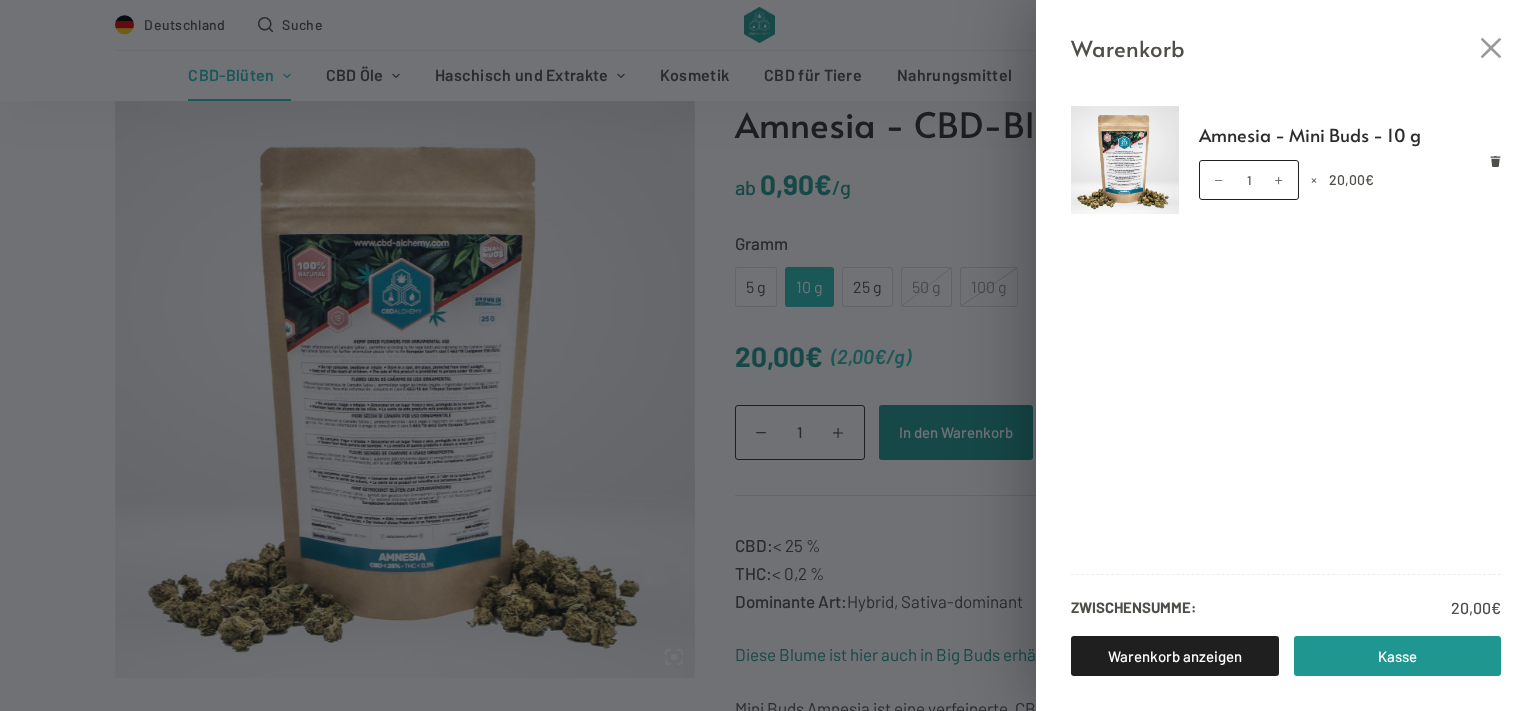 click on "Warenkorb" at bounding box center [1286, 33] 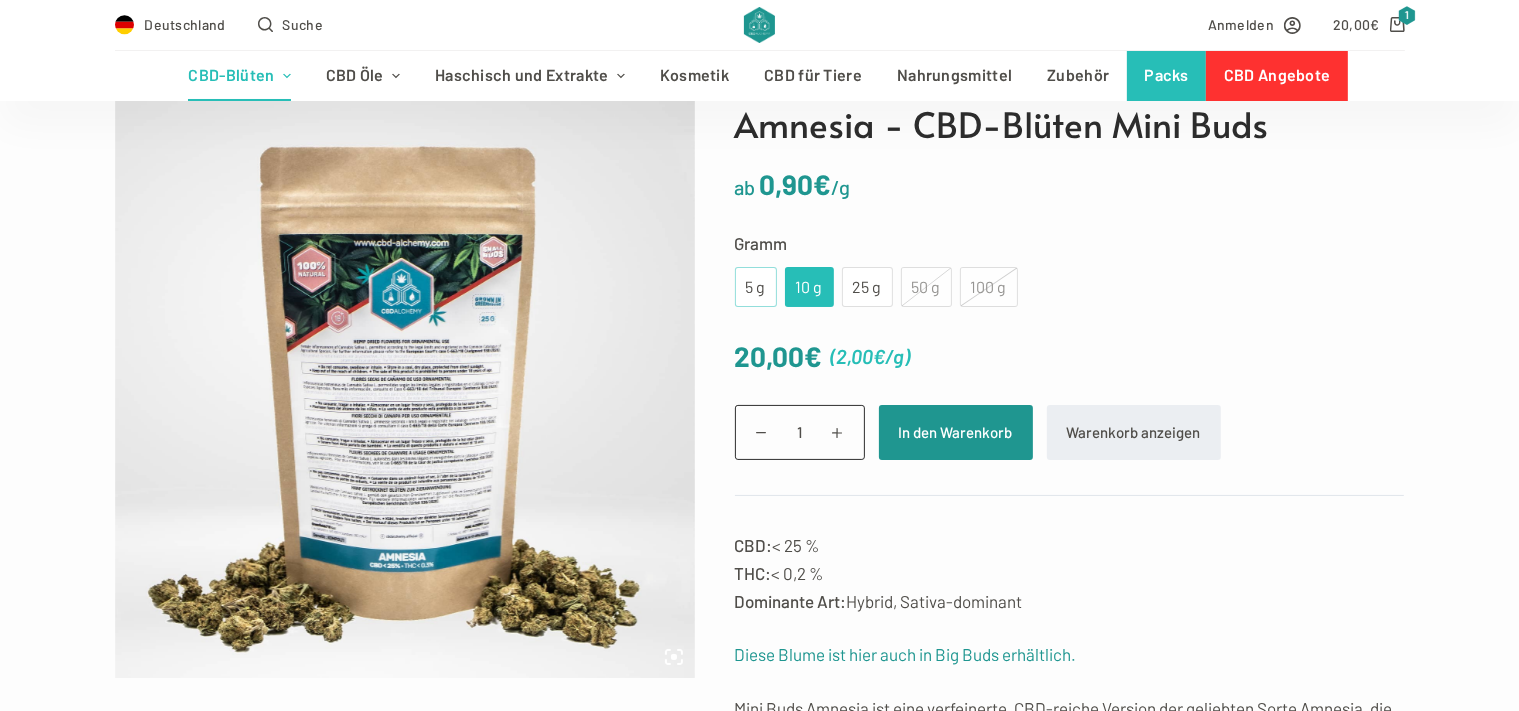 click on "5 g" 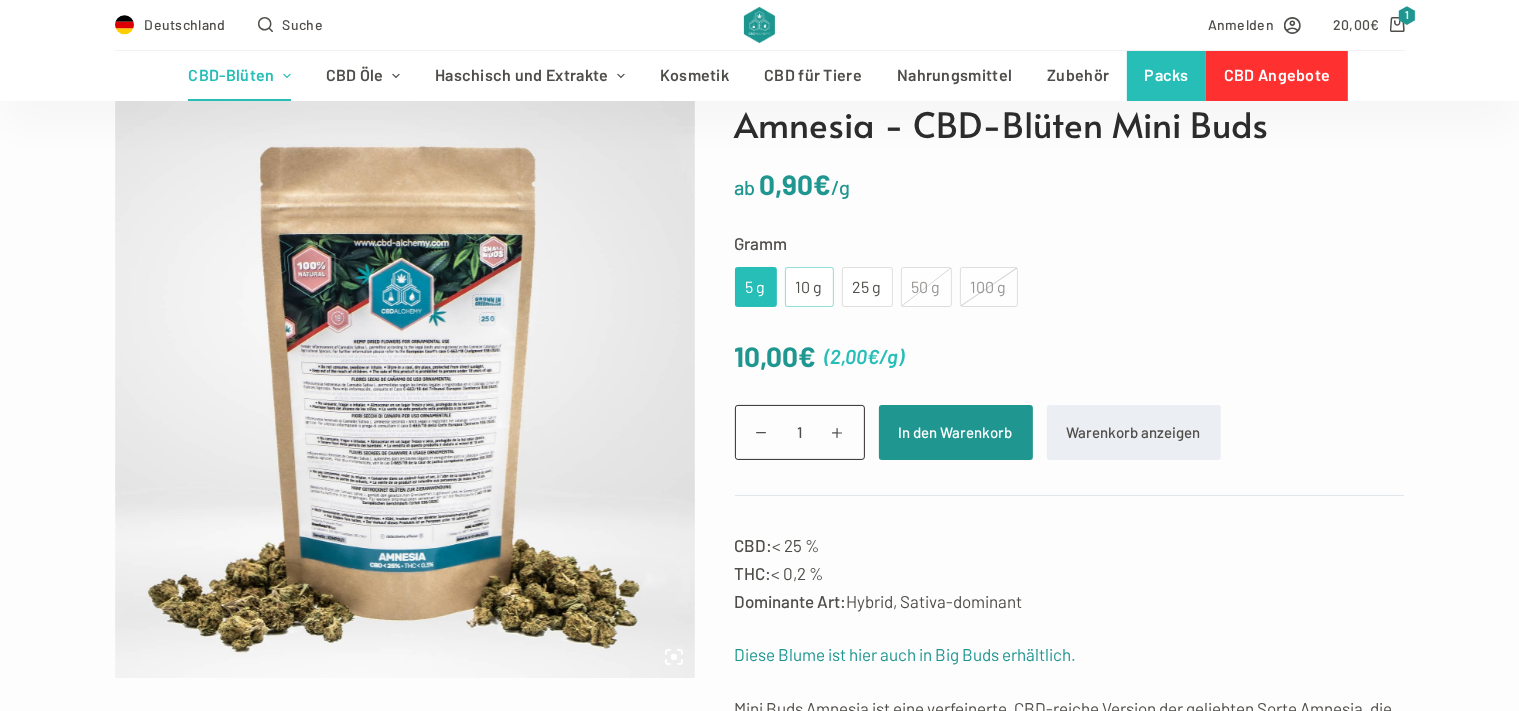 click on "10 g" 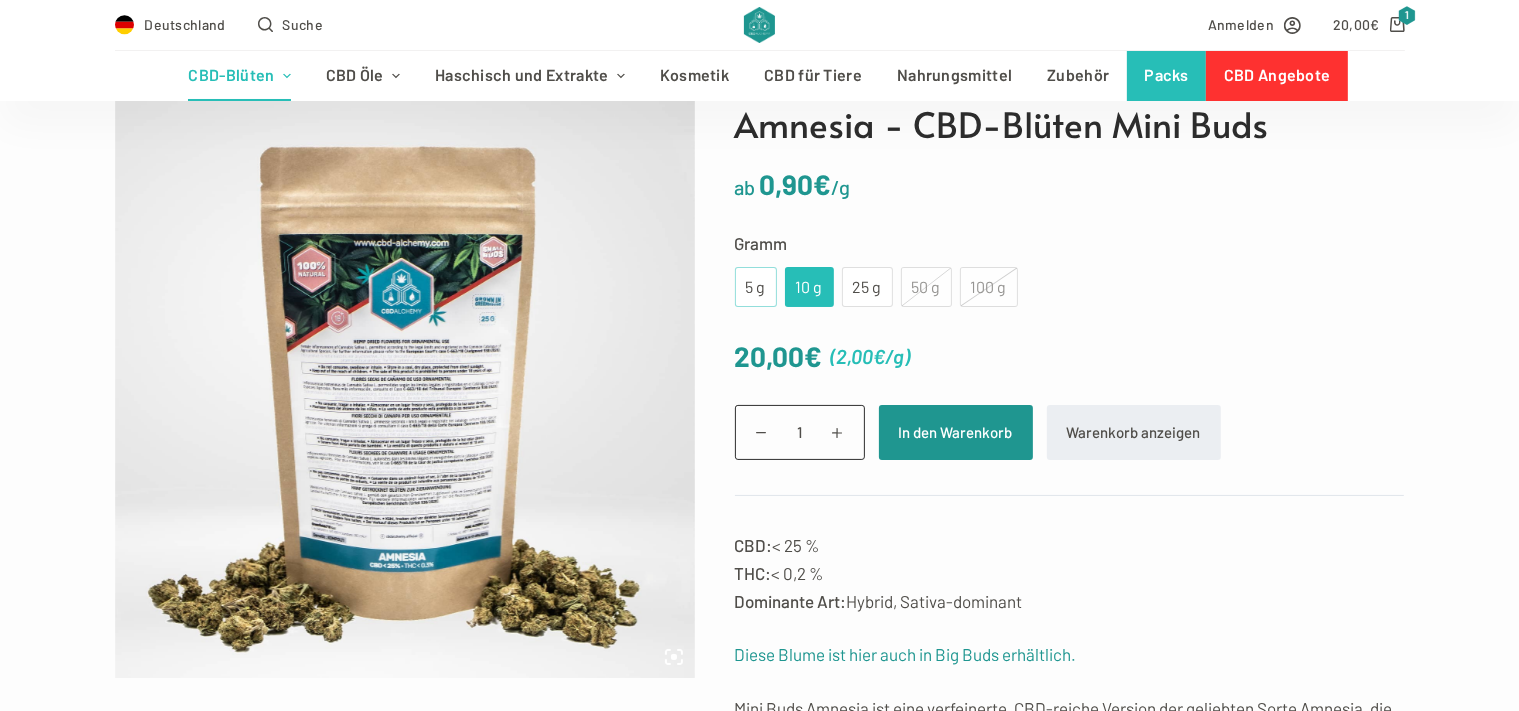 click on "5 g" 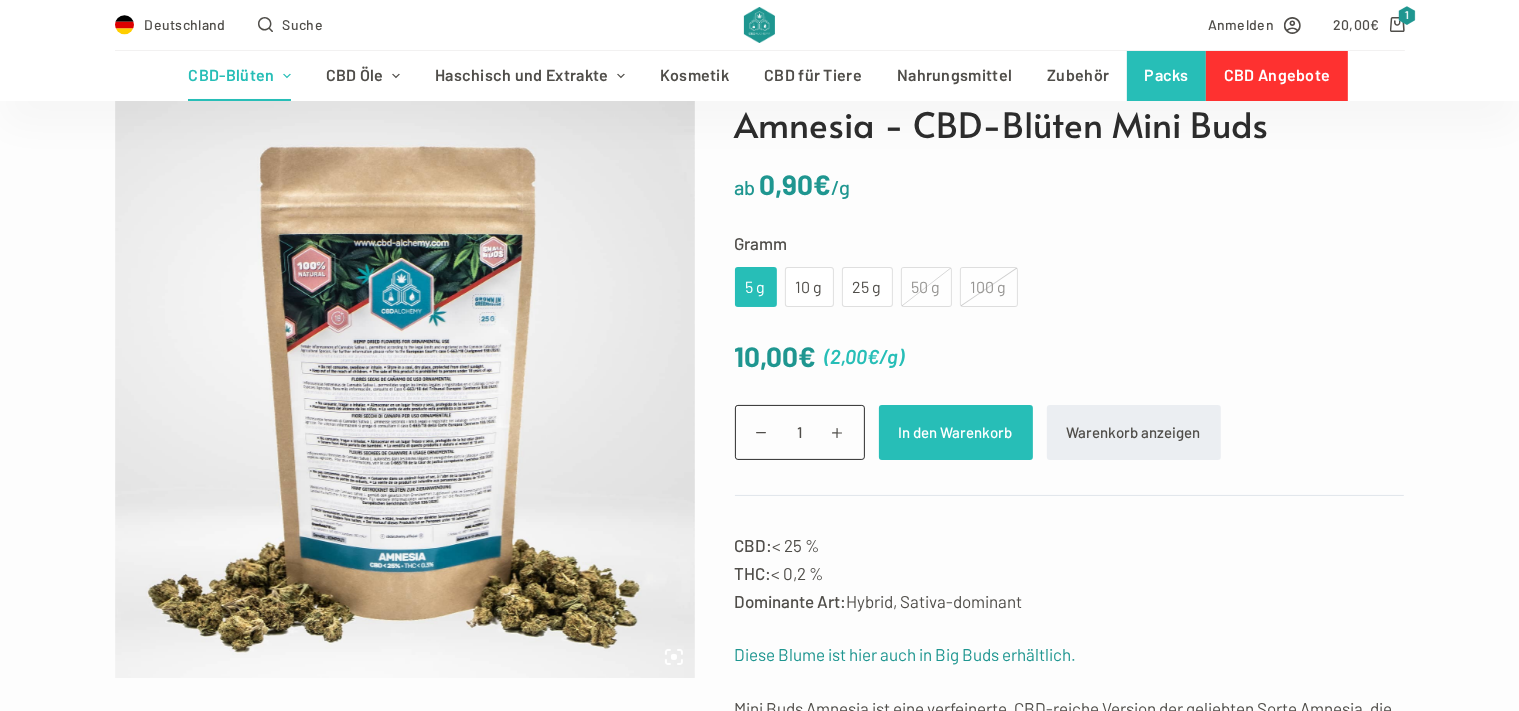 click on "In den Warenkorb" 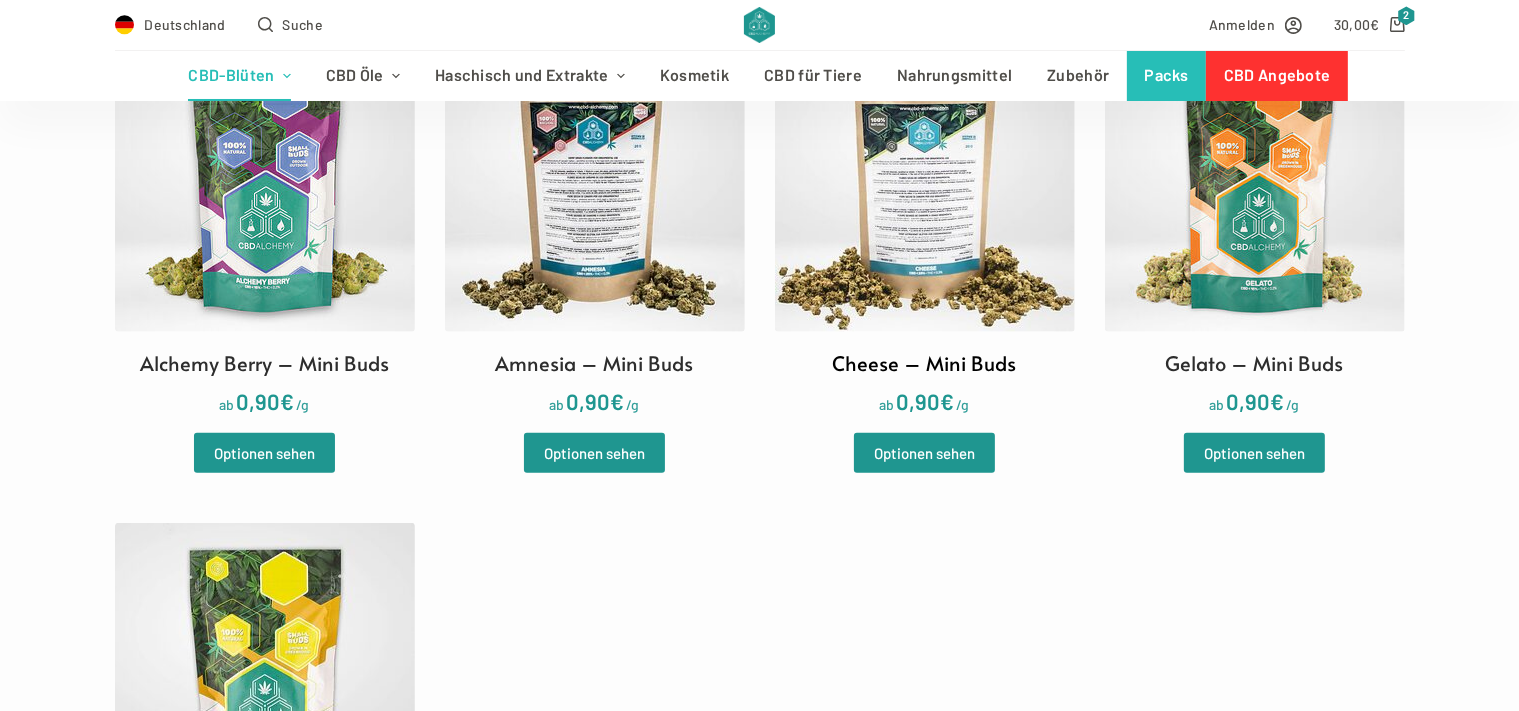 scroll, scrollTop: 703, scrollLeft: 0, axis: vertical 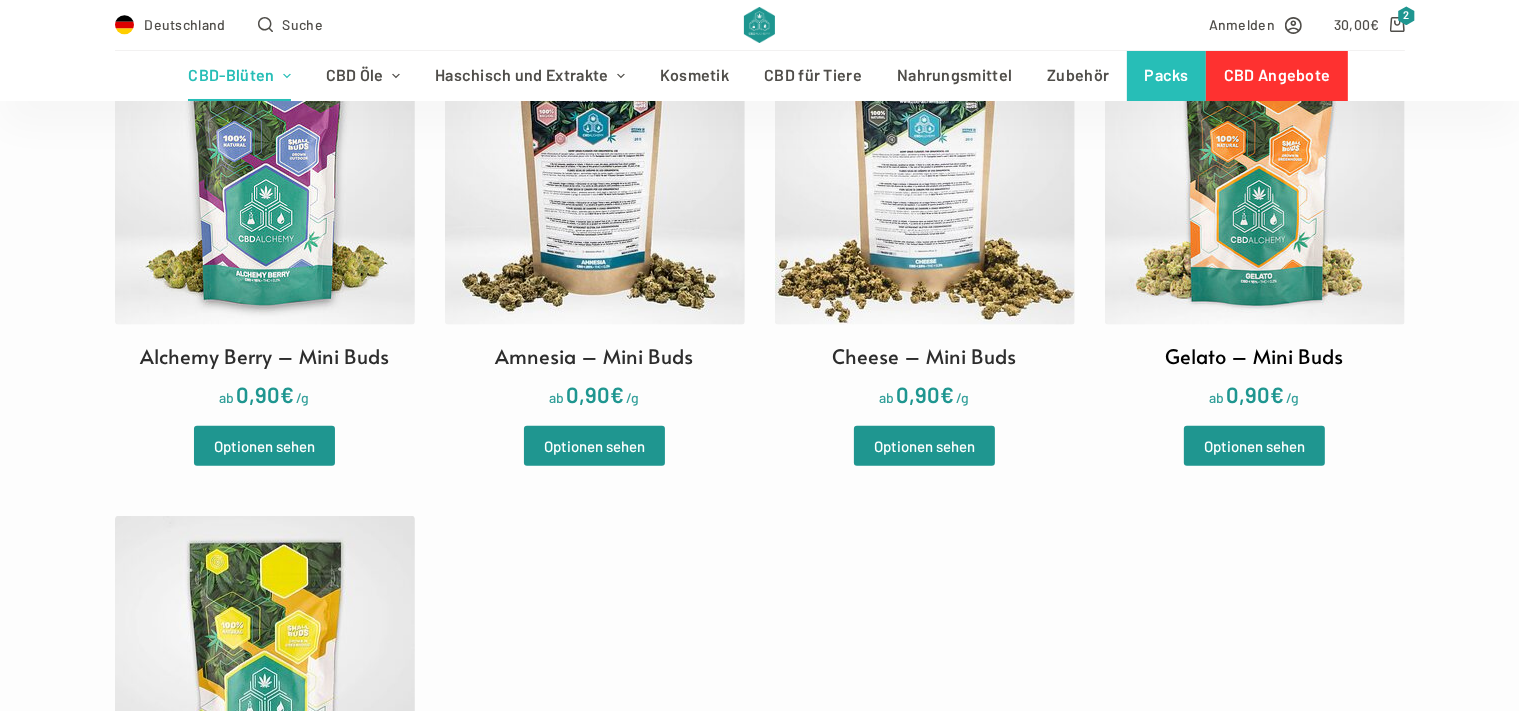 click on "Gelato – Mini Buds" at bounding box center (1255, 356) 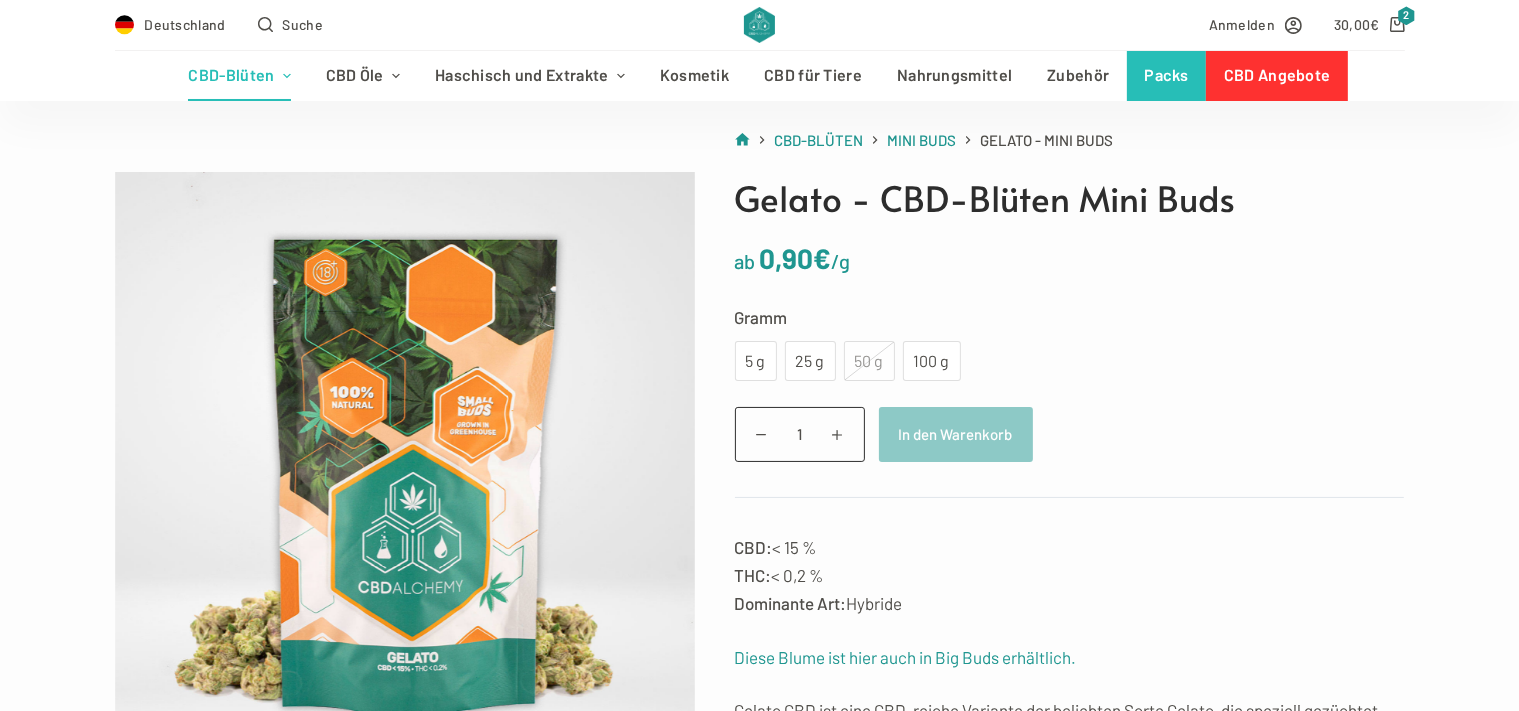 scroll, scrollTop: 128, scrollLeft: 0, axis: vertical 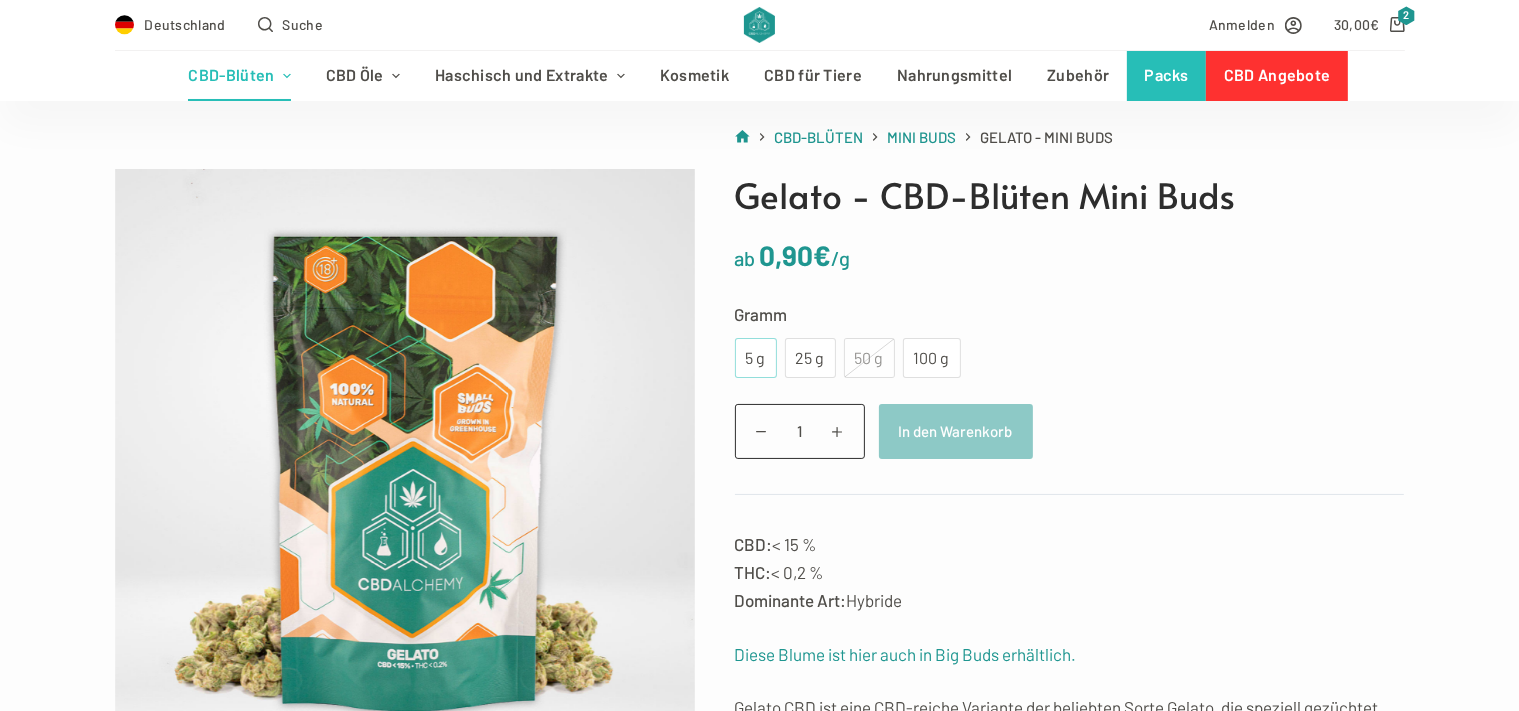 click on "5 g" 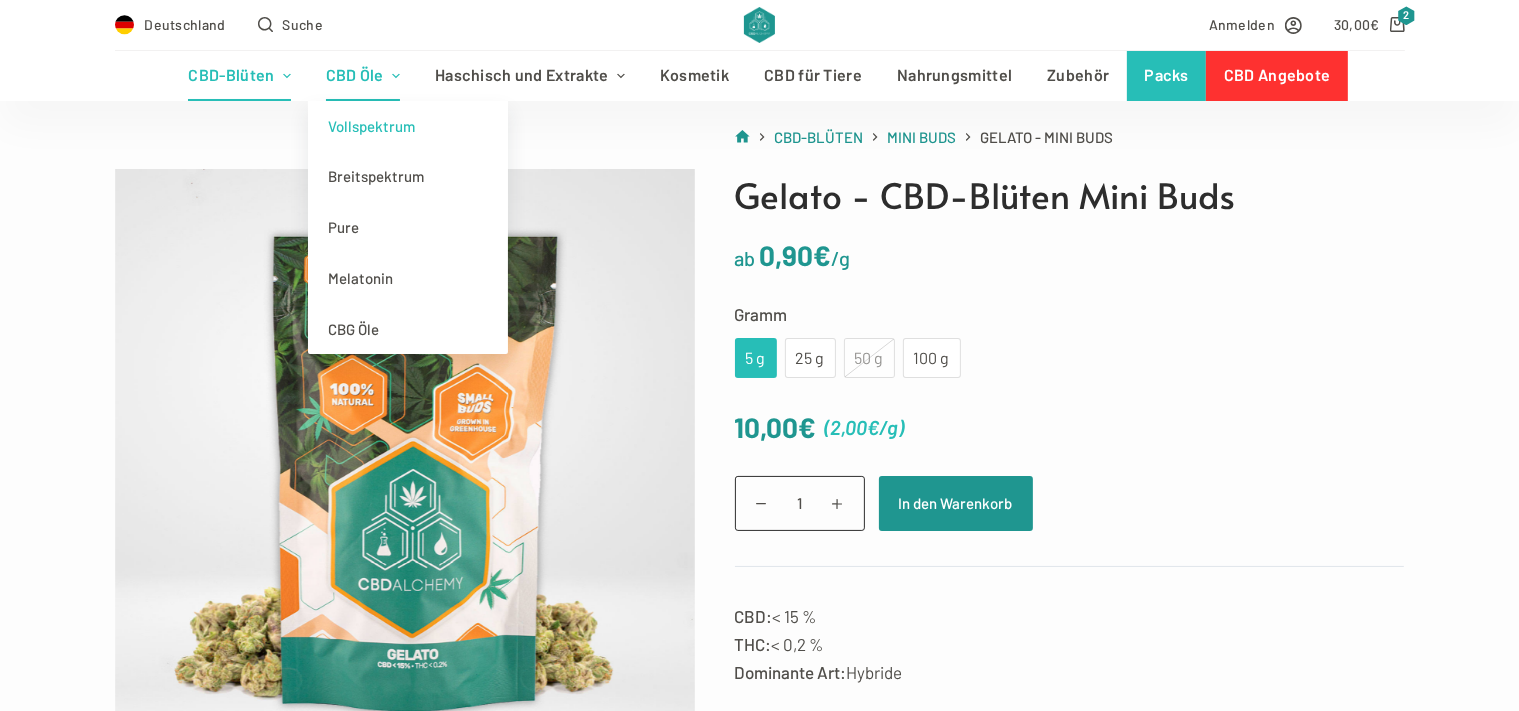 click on "Vollspektrum" at bounding box center [408, 126] 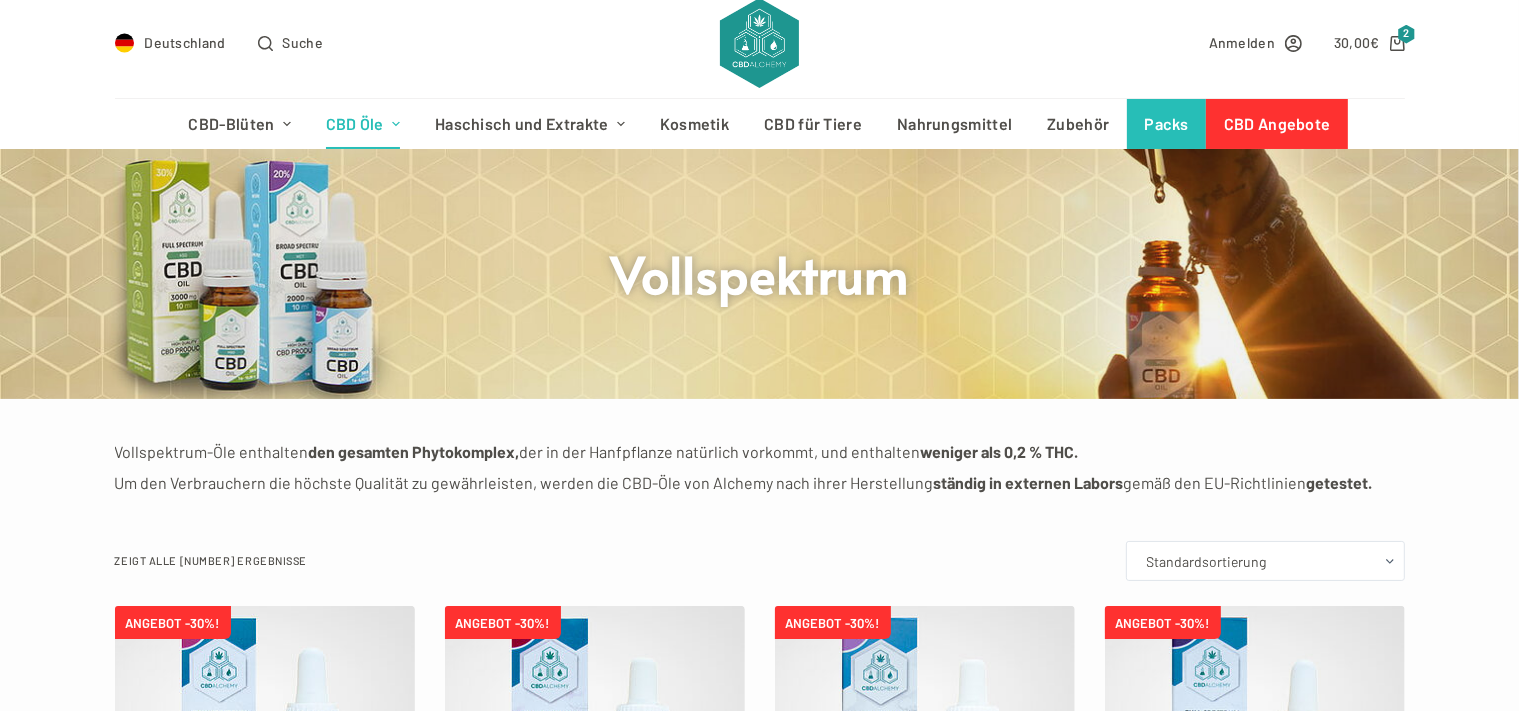 scroll, scrollTop: 0, scrollLeft: 0, axis: both 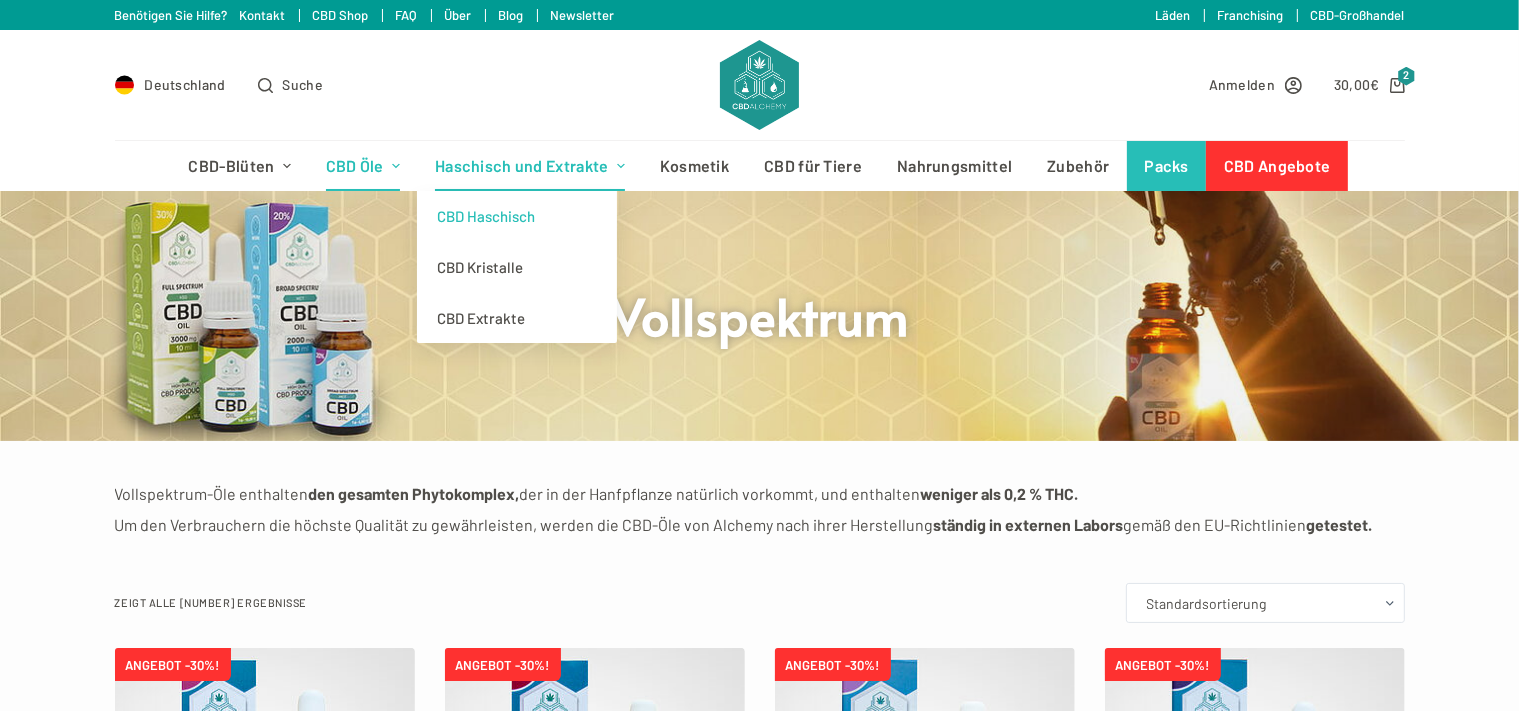 click on "CBD Haschisch" at bounding box center (517, 216) 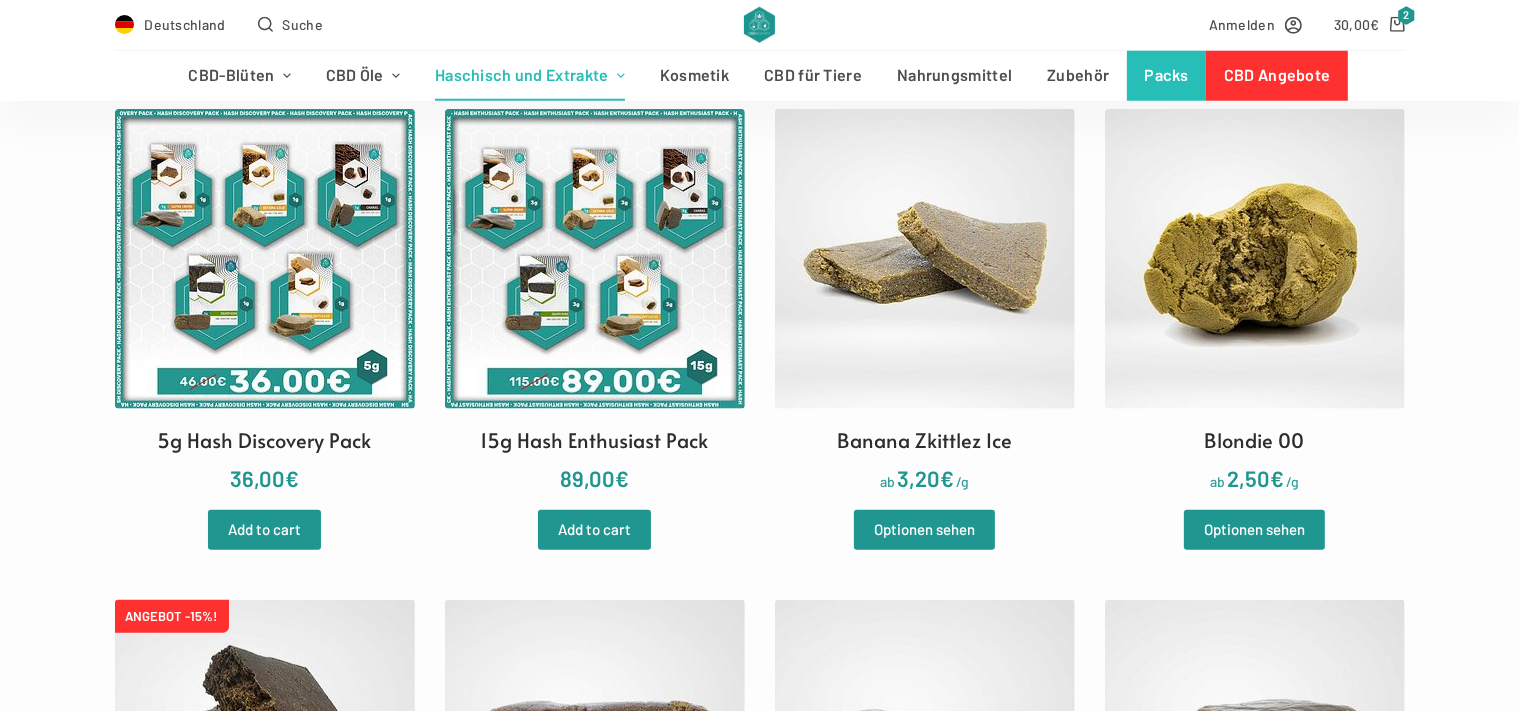 scroll, scrollTop: 540, scrollLeft: 0, axis: vertical 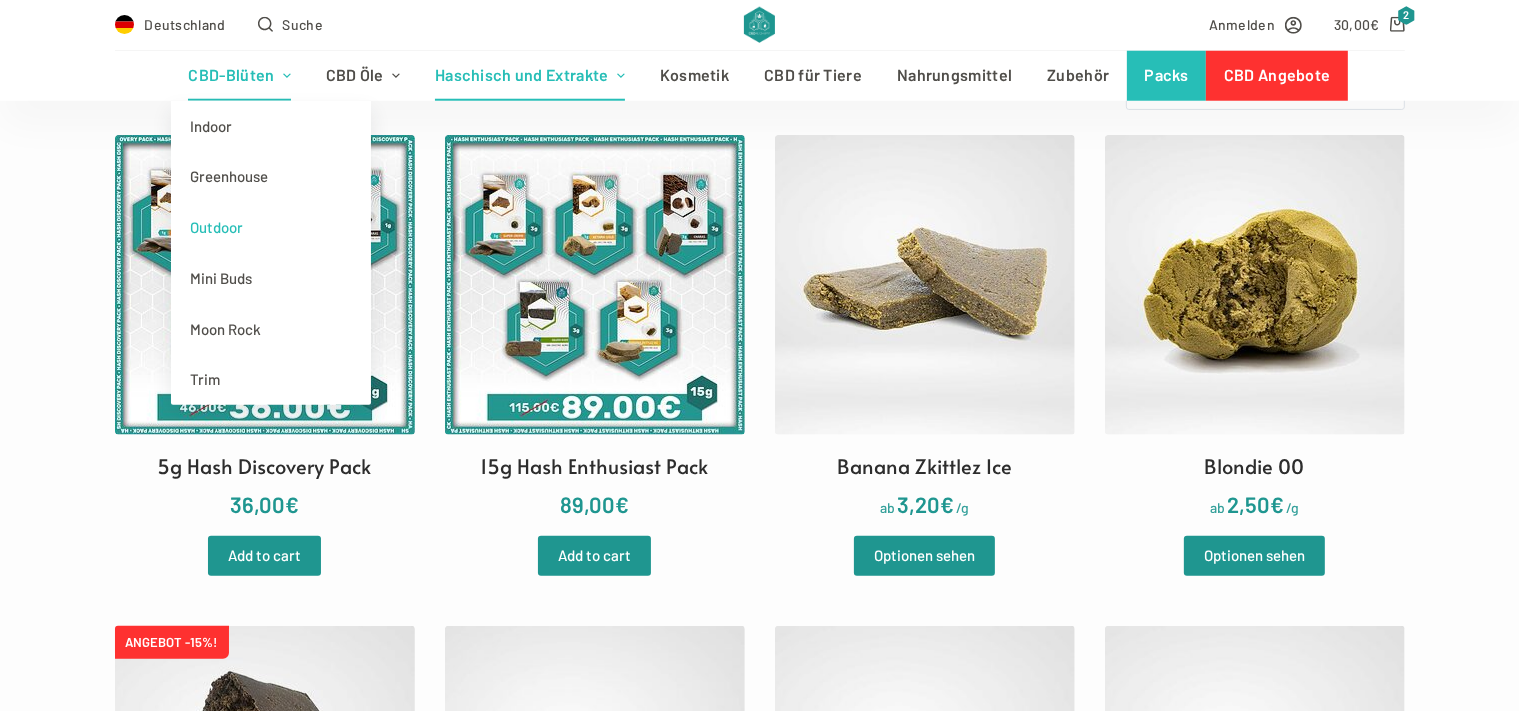 click on "Outdoor" at bounding box center [271, 227] 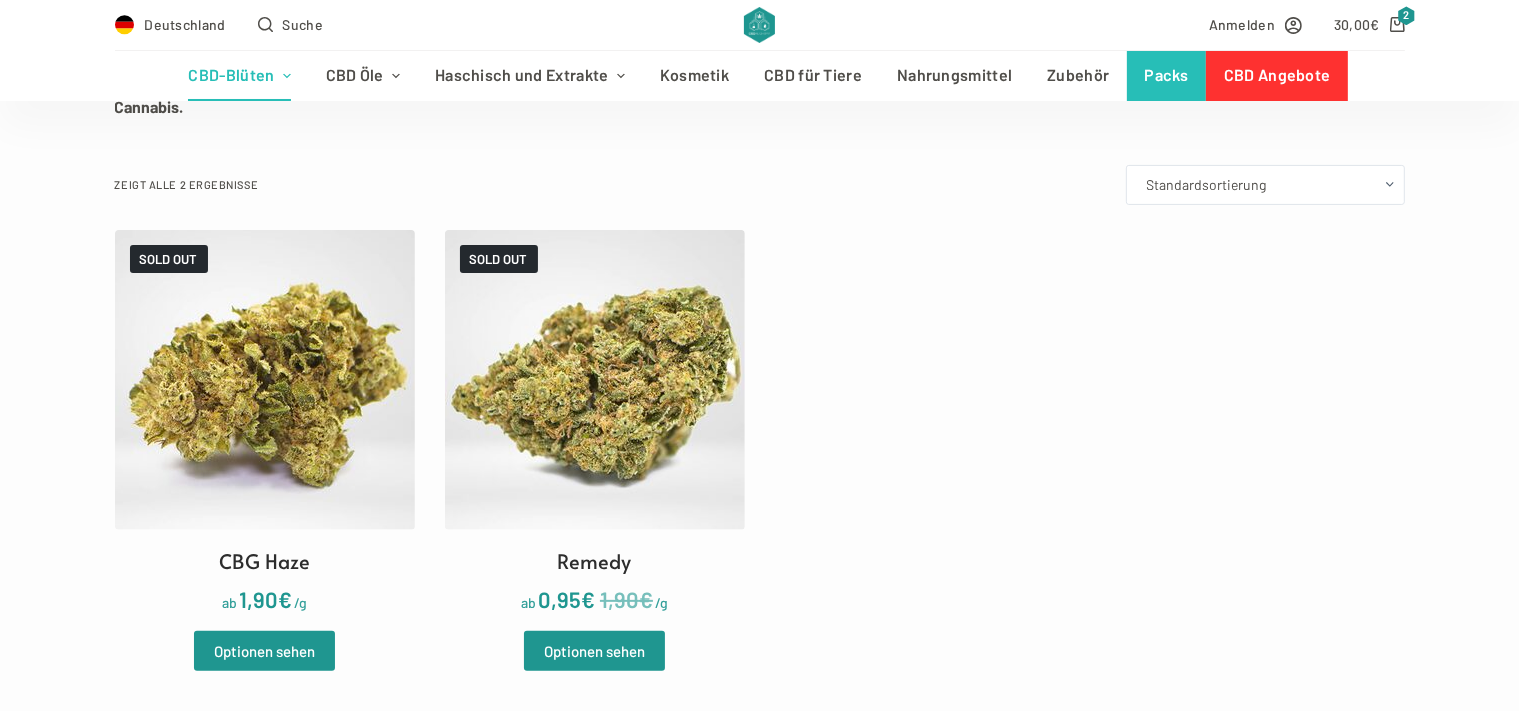 scroll, scrollTop: 487, scrollLeft: 0, axis: vertical 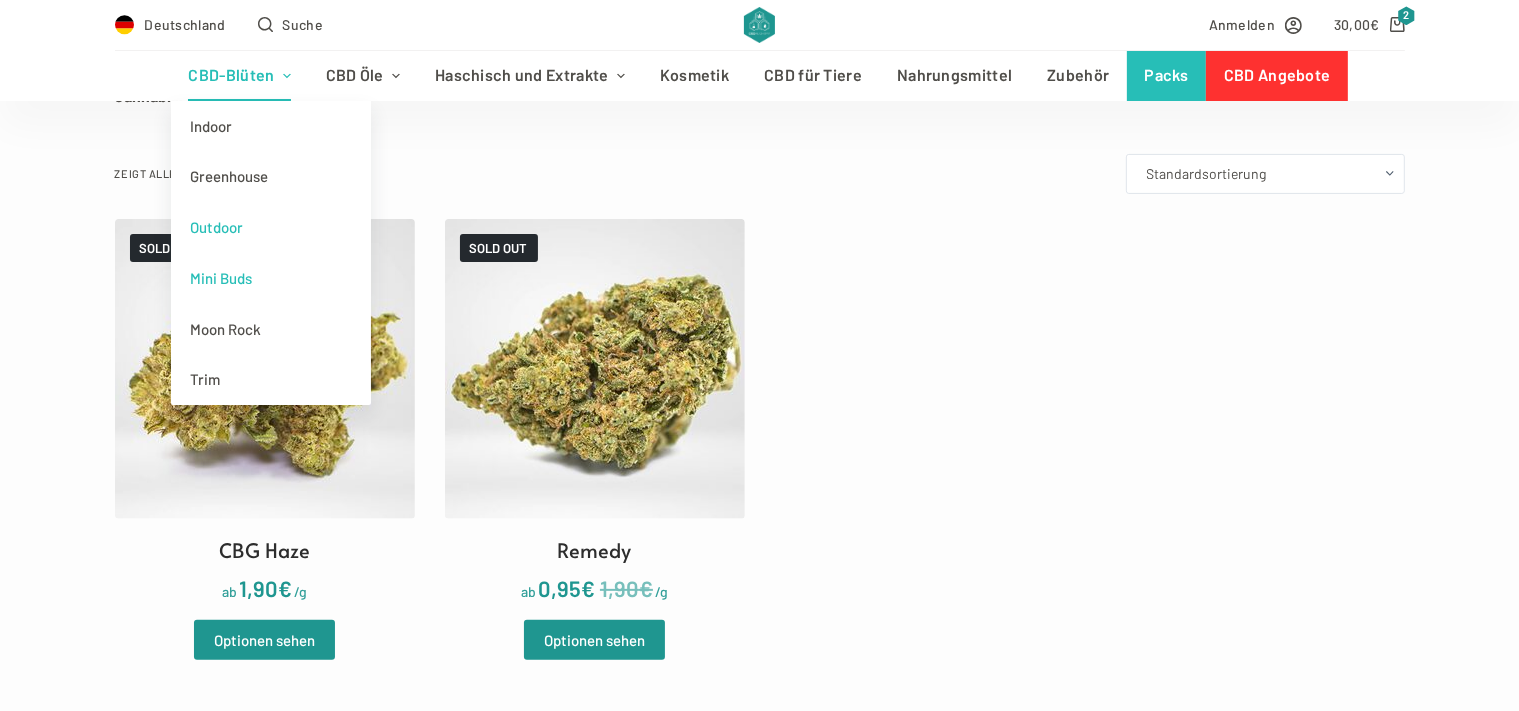 click on "Mini Buds" at bounding box center [271, 278] 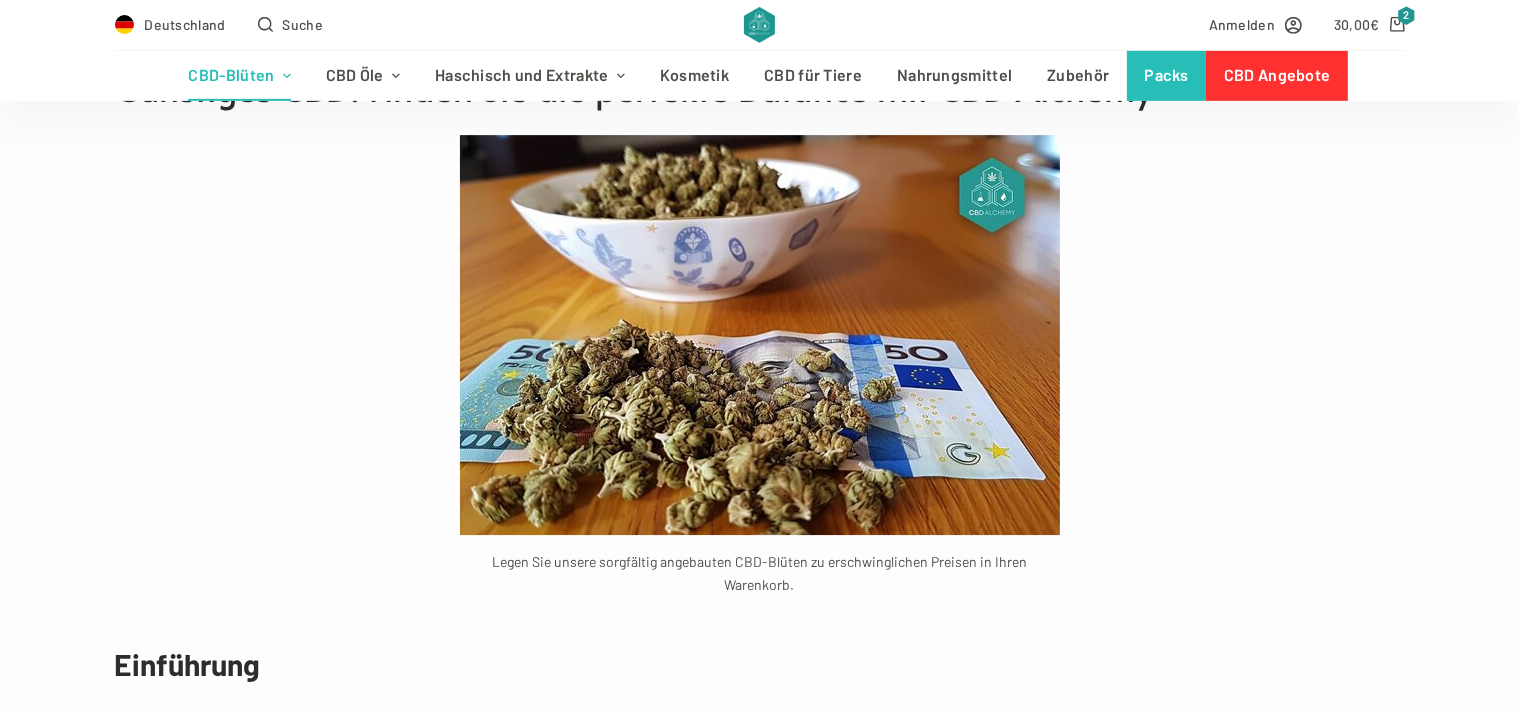 scroll, scrollTop: 6515, scrollLeft: 0, axis: vertical 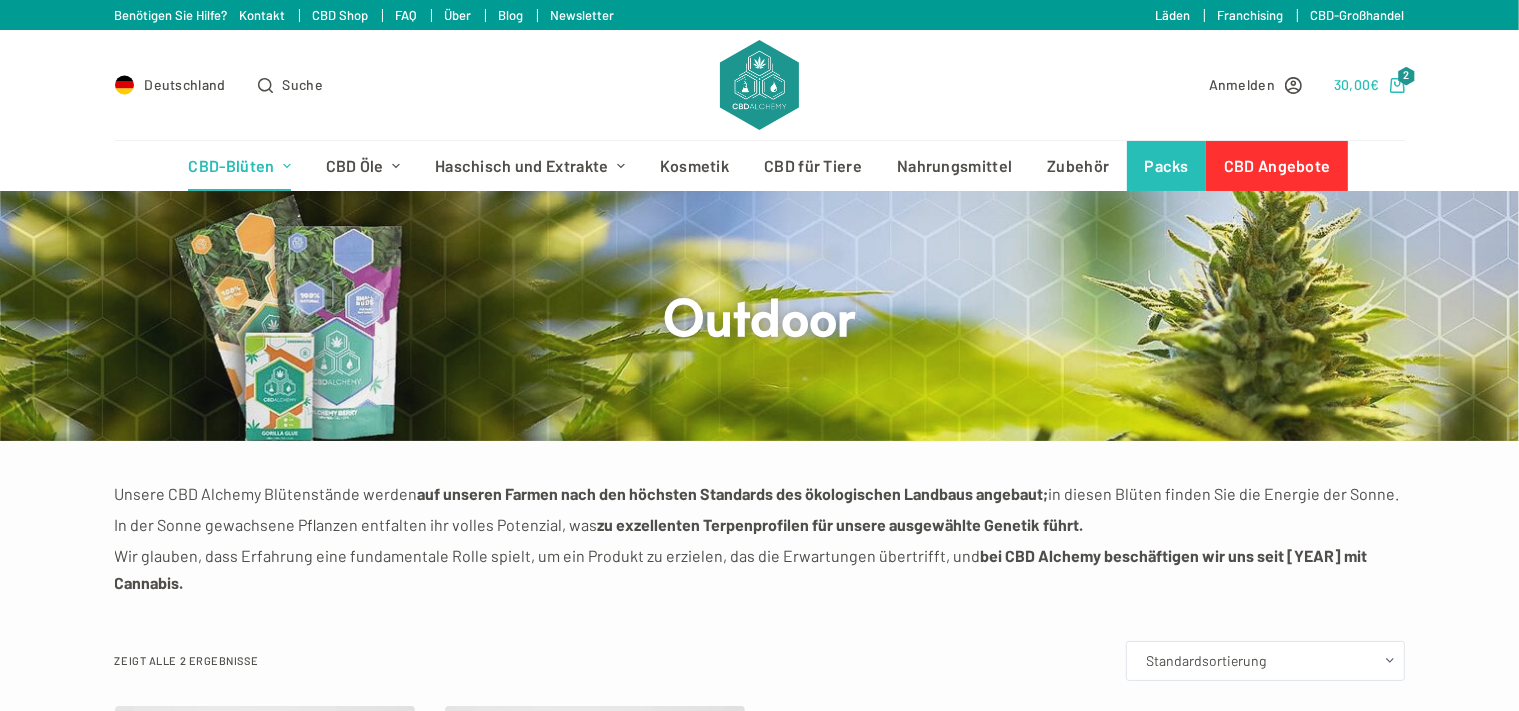 click on "€" at bounding box center (1374, 84) 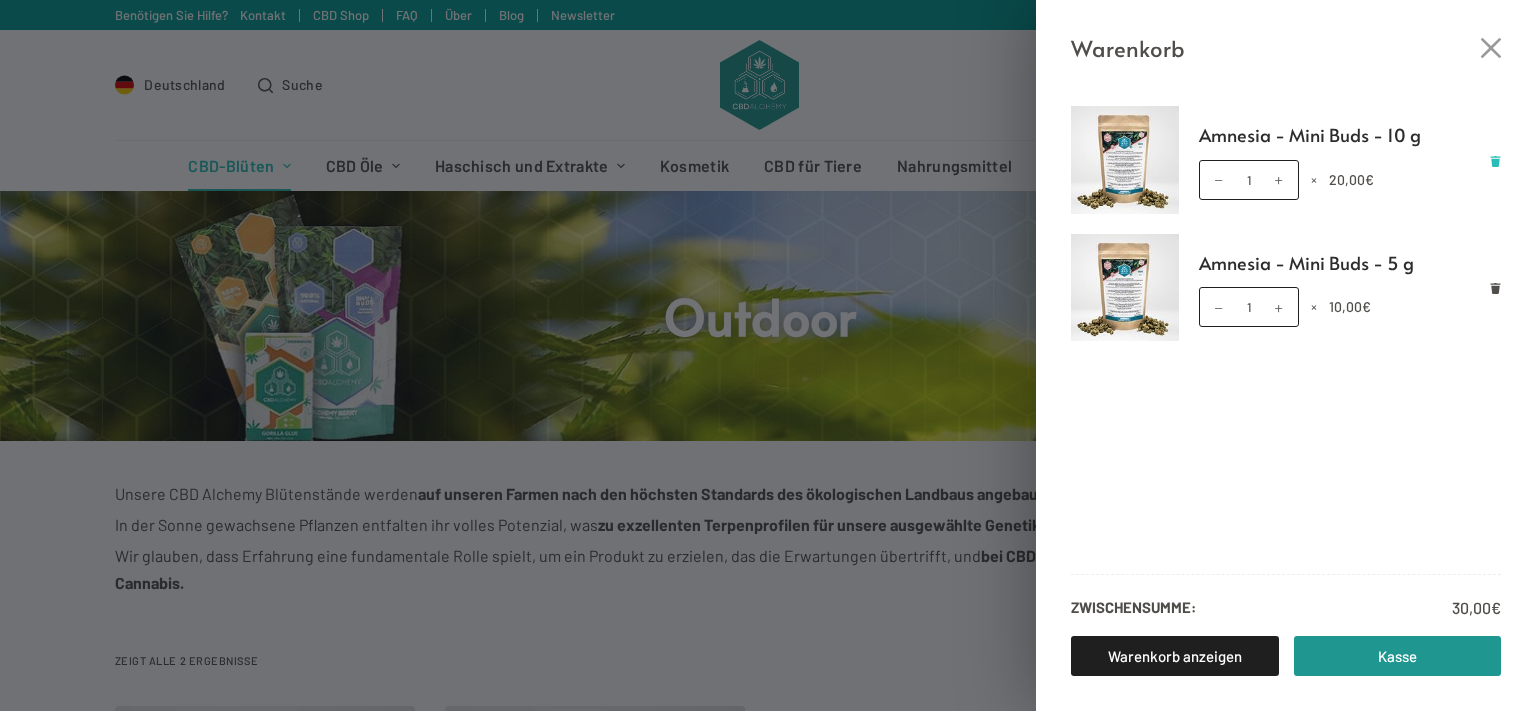 click 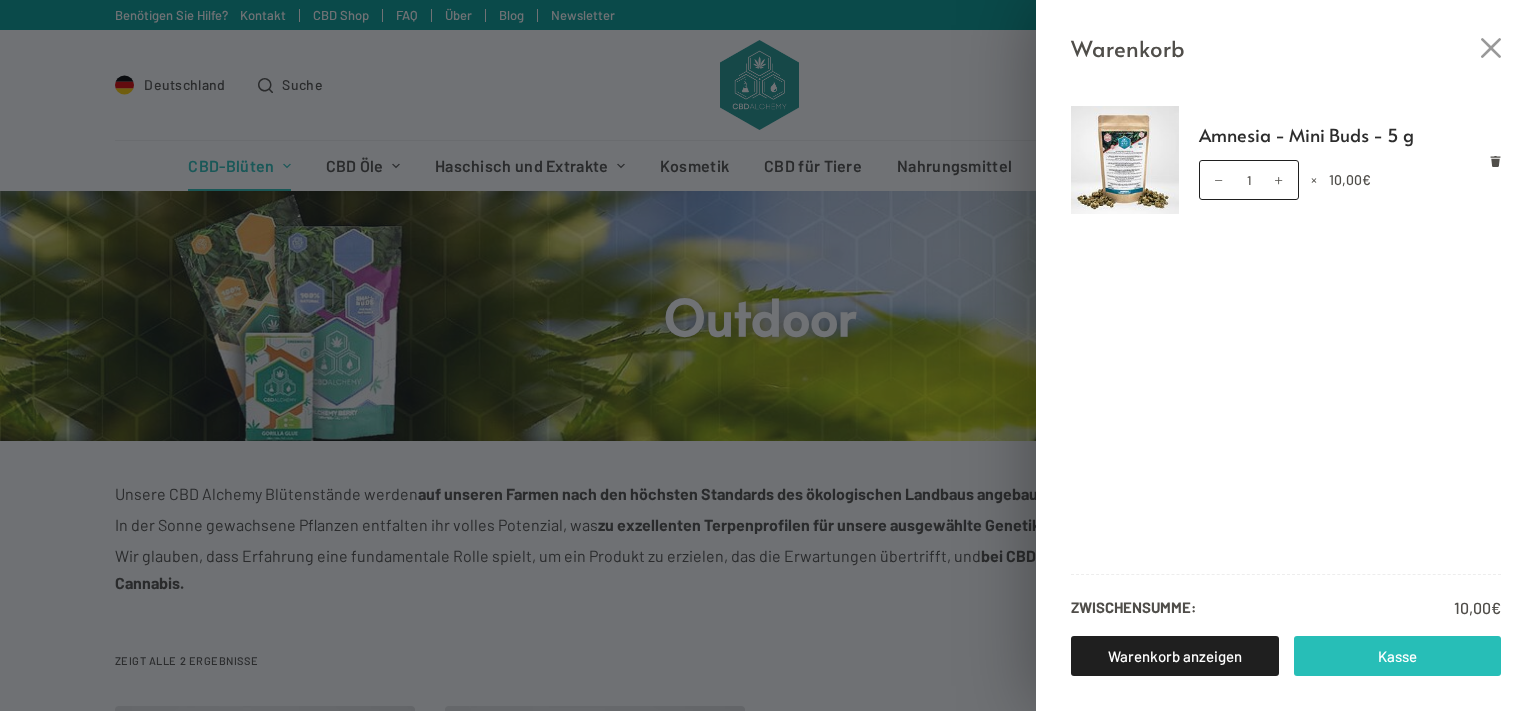 click on "Kasse" at bounding box center [1398, 656] 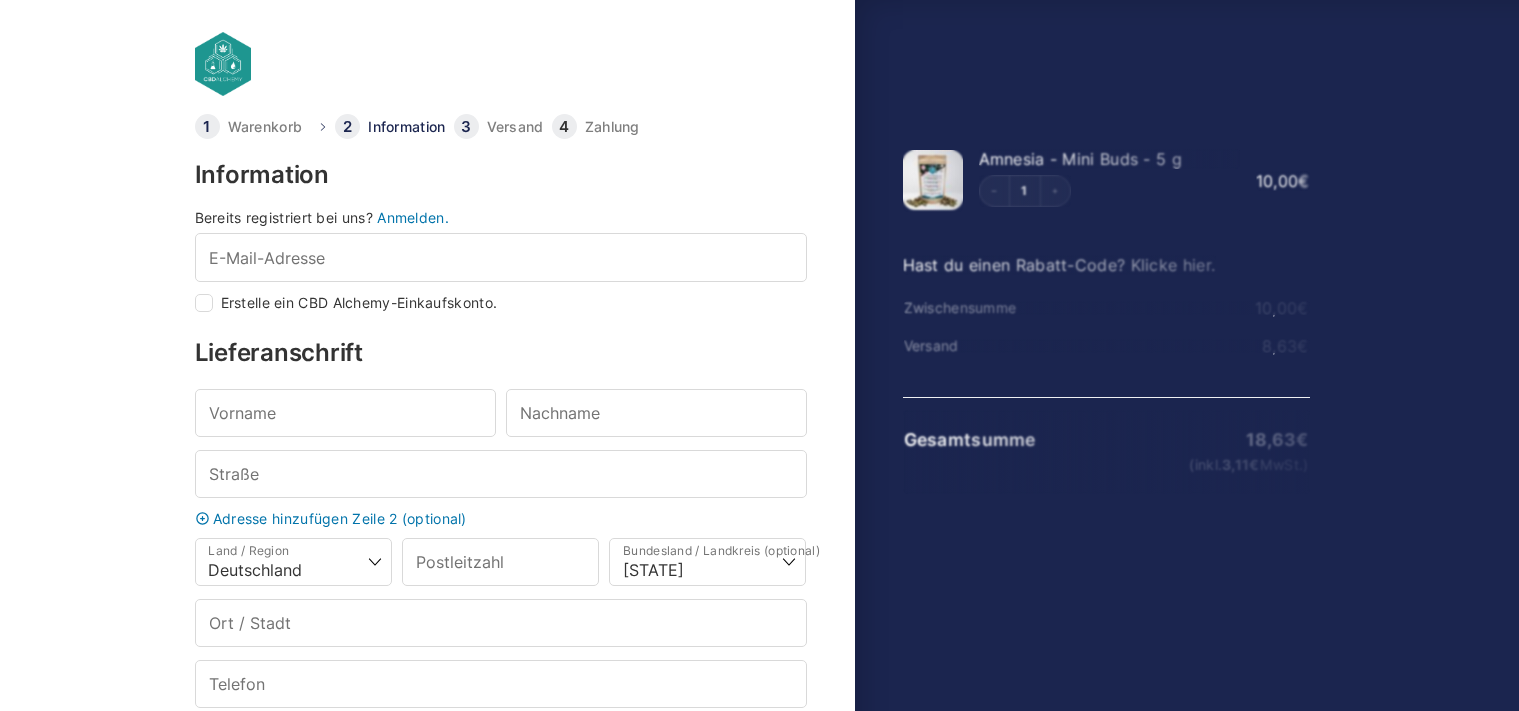 select on "DE-BE" 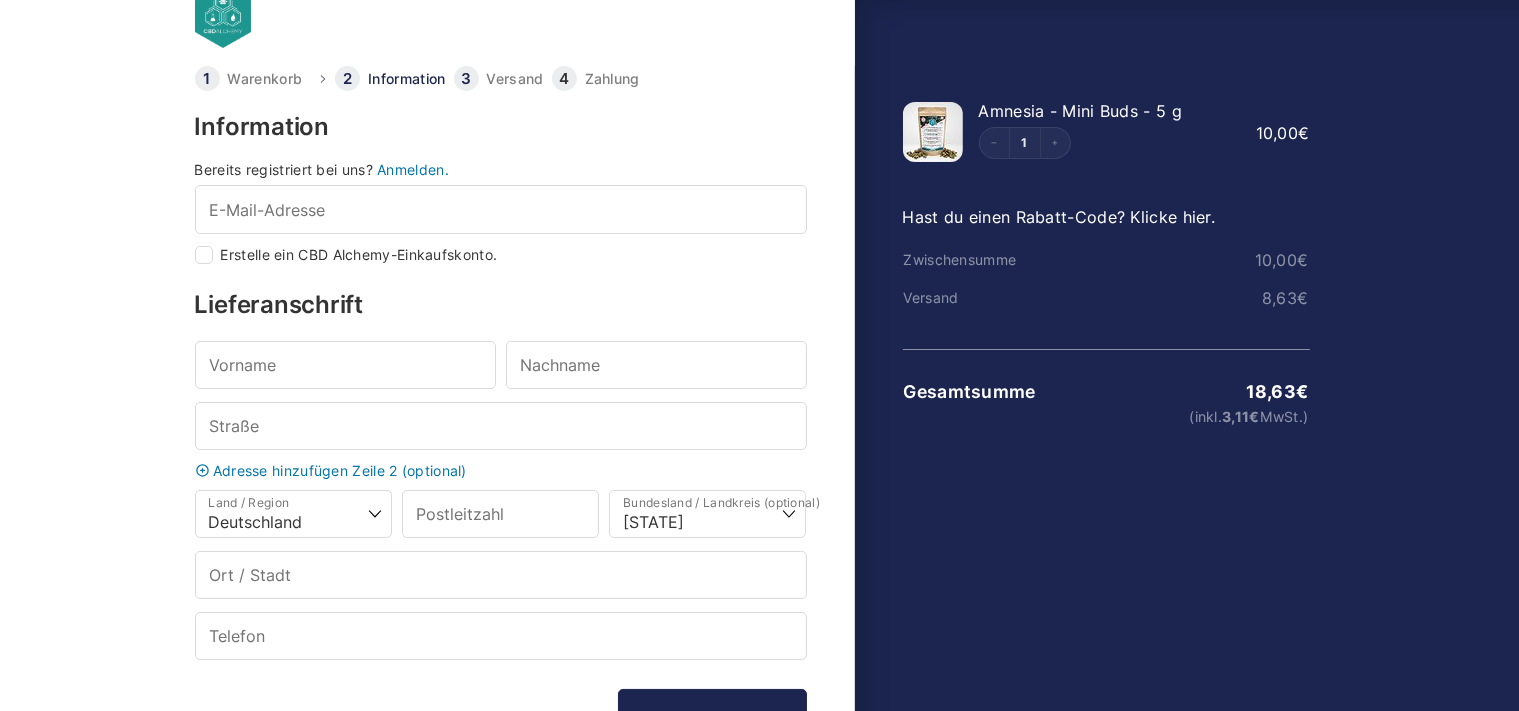 scroll, scrollTop: 49, scrollLeft: 0, axis: vertical 